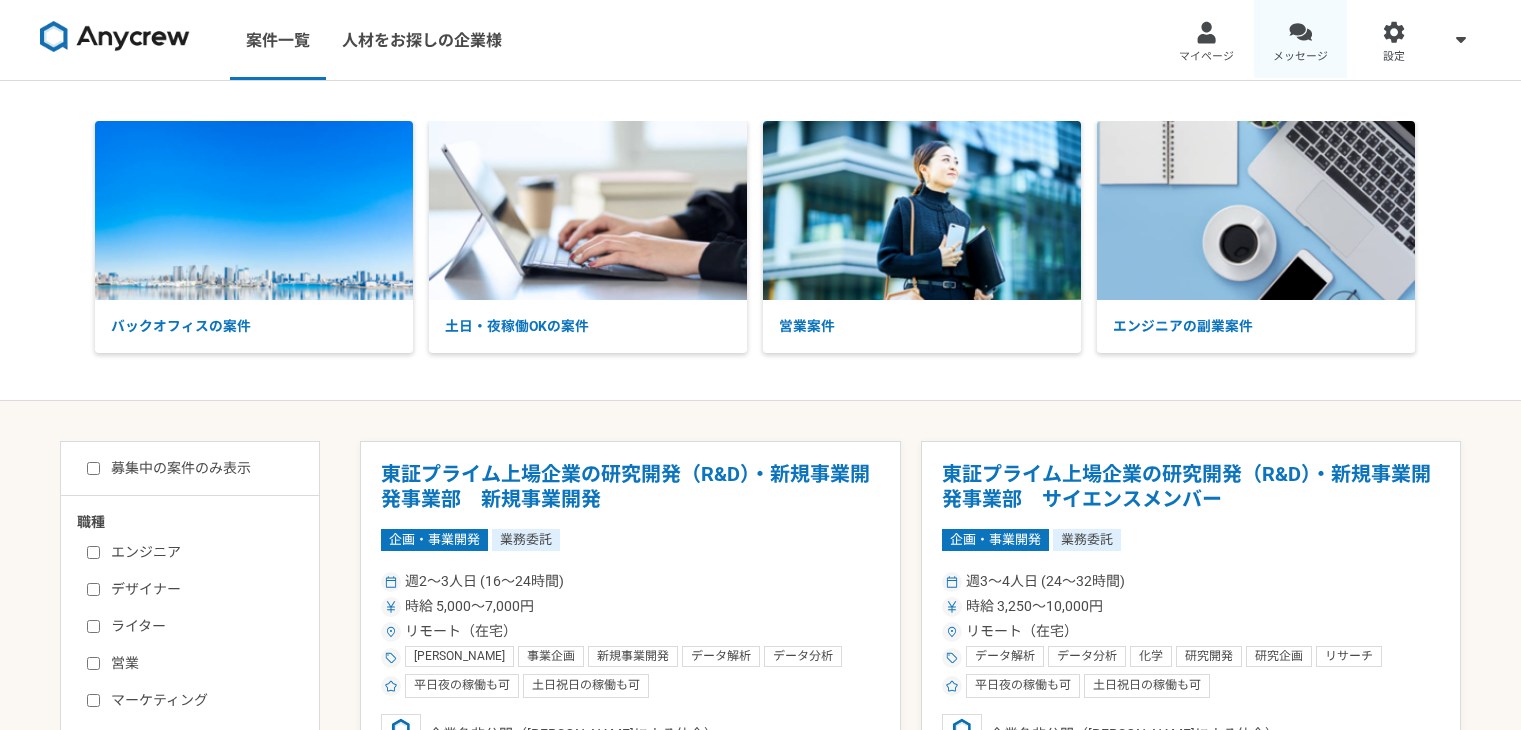 scroll, scrollTop: 0, scrollLeft: 0, axis: both 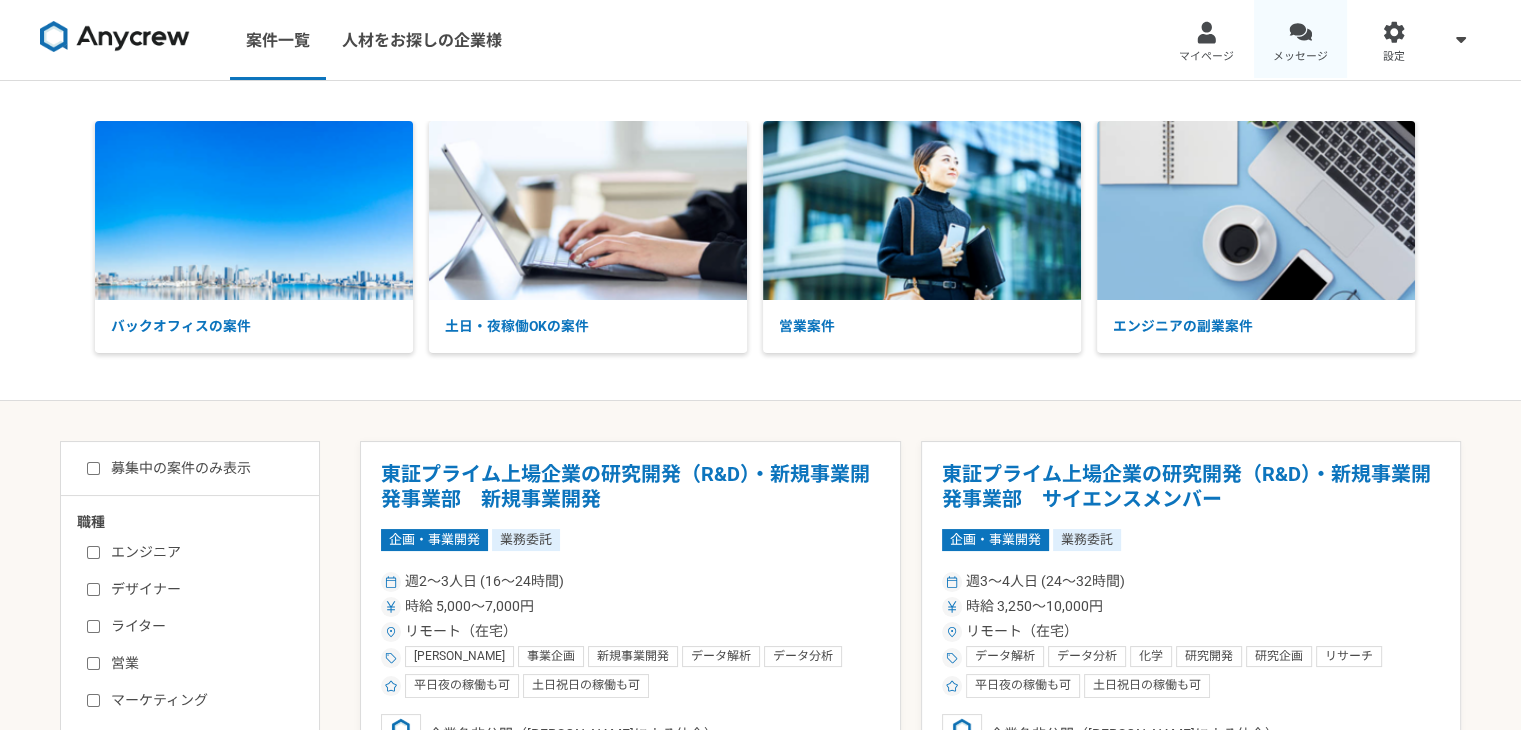 click on "メッセージ" at bounding box center [1300, 57] 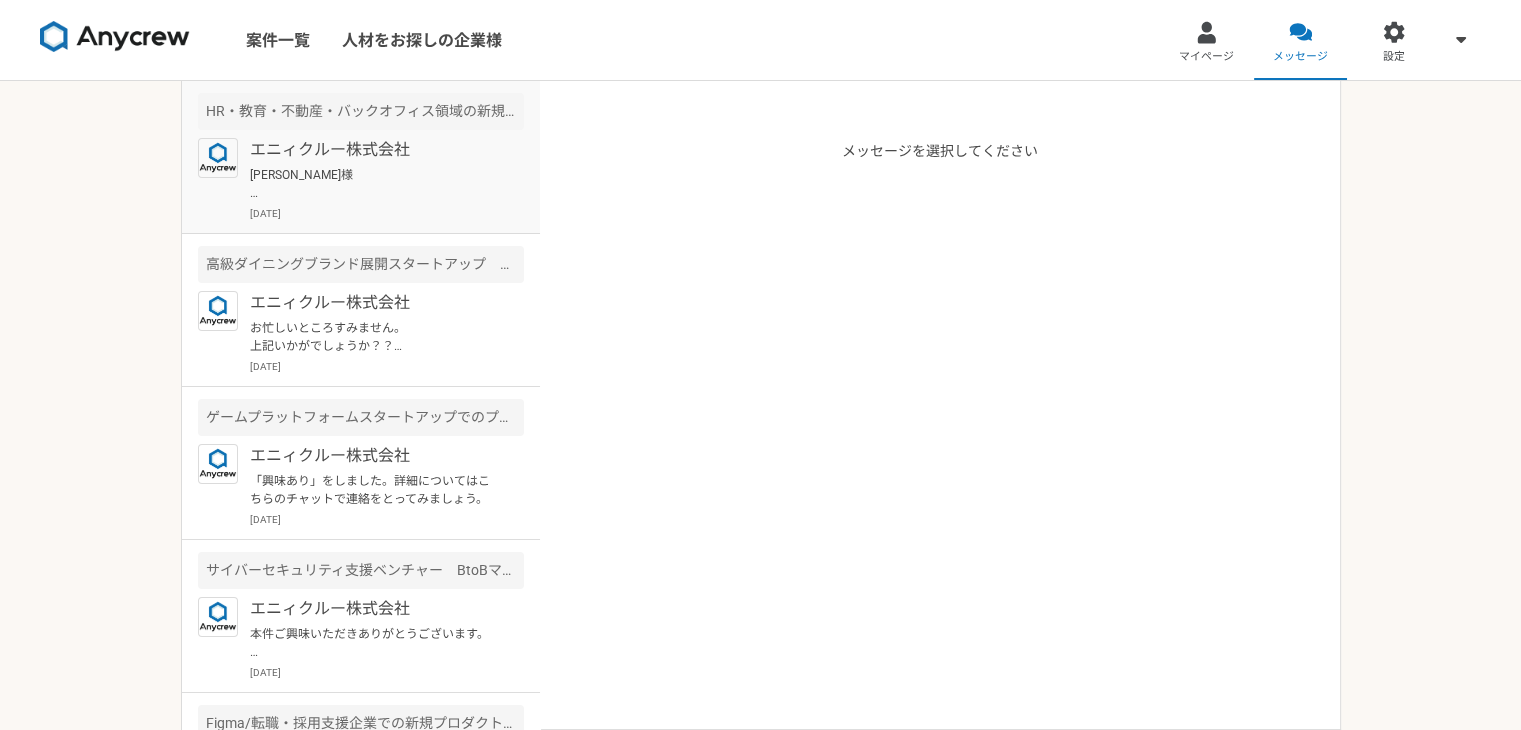 click on "[PERSON_NAME]様
Anycrewの[PERSON_NAME]と申します。
案件にご興味をお持ちいただきありがとうございます。
ご応募にあたり、下記質問へのご回答をお願いいたします。
Q1：具体的な「解決したい課題」や「事業アイデア」について、簡単にお知らせください。
Q2：下記、「副業からの採用」について、該当する番号をお知らせください。
---------------------
① 今のところ転職の可能性「無し」
② 内容・条件により転職の可能性「ややあり」（1年以上先）
③ 内容・条件により転職の可能性「あり」（半年から1年以内程度）
④ 転職を「積極的に検討中」（半年以内）
以上になります。
よろしくお願いいたします。" at bounding box center (373, 184) 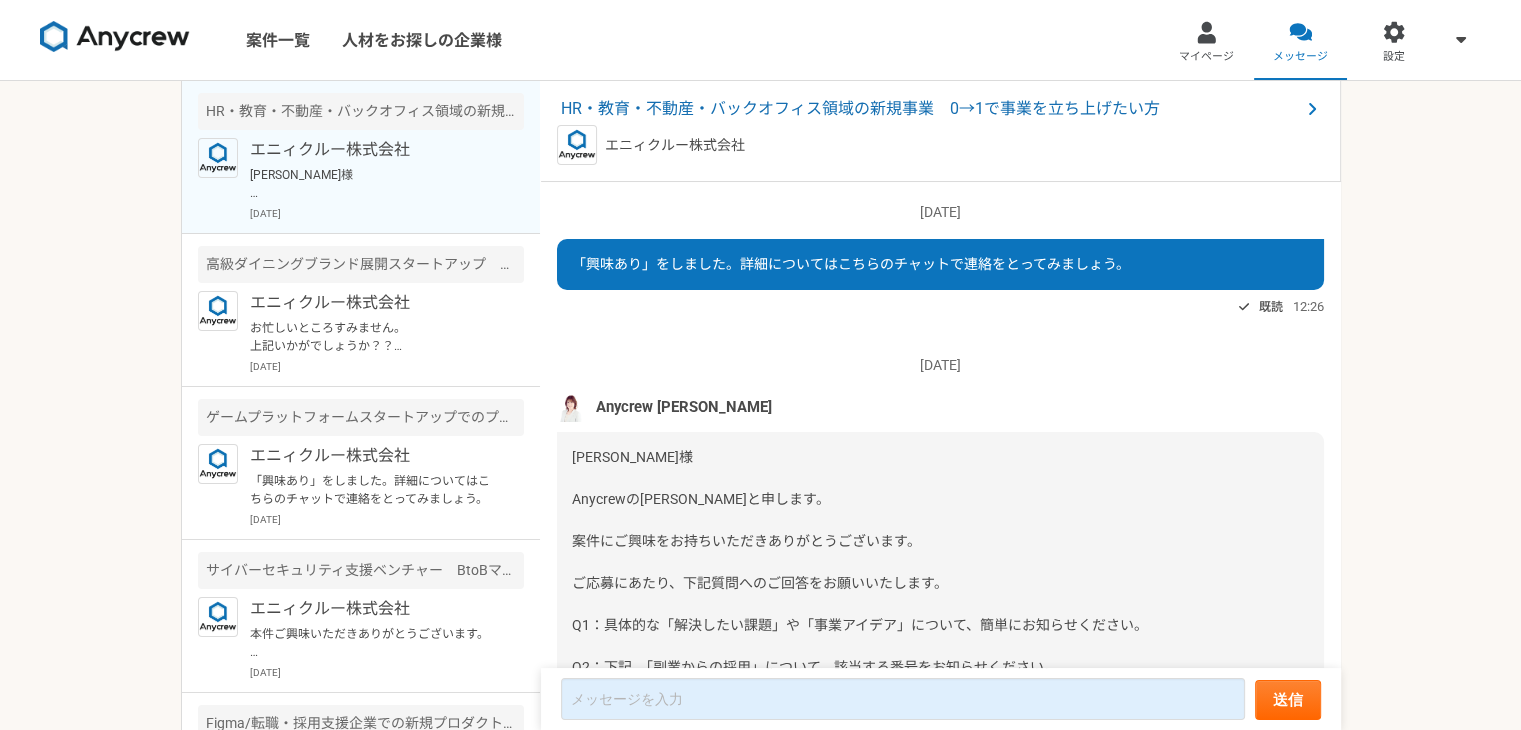 scroll, scrollTop: 275, scrollLeft: 0, axis: vertical 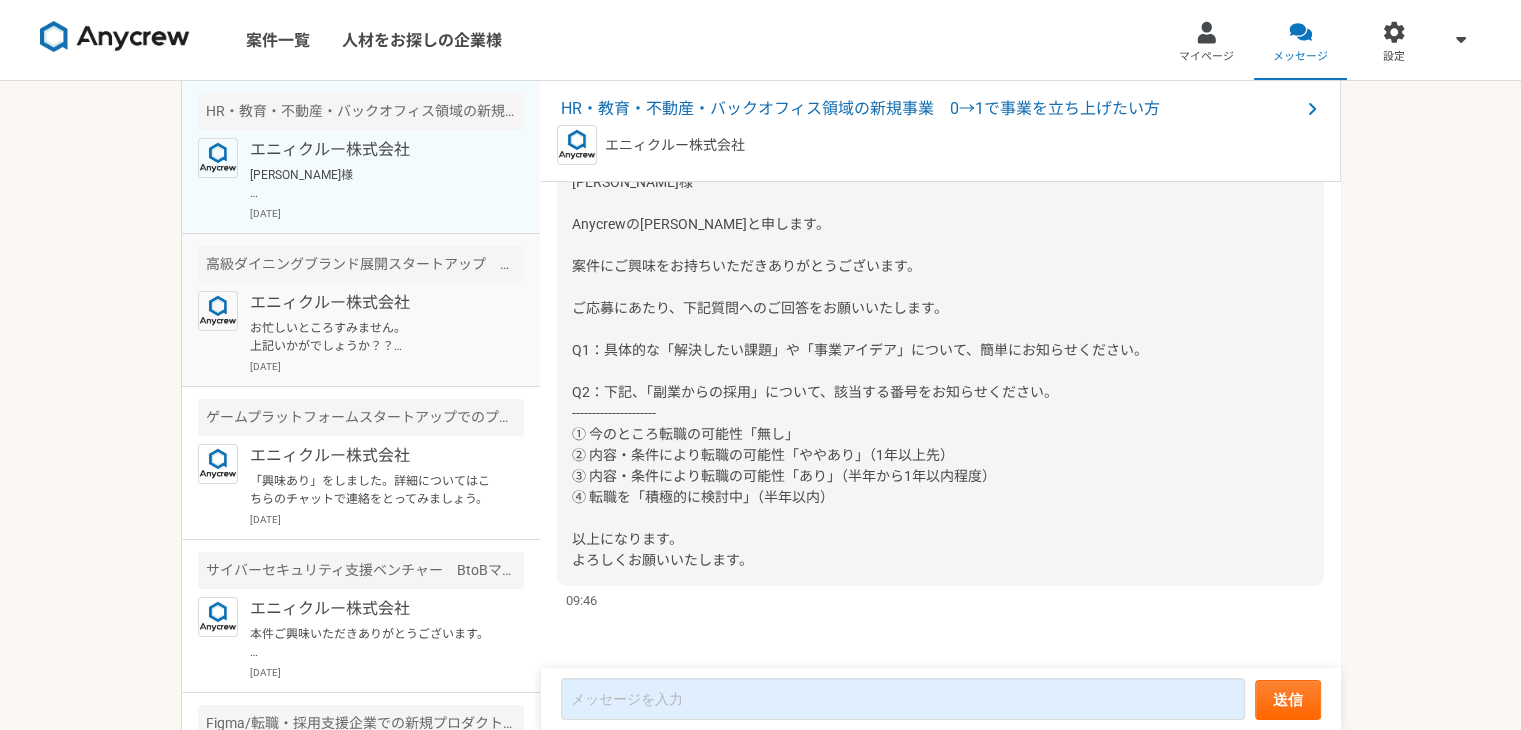 click on "エニィクルー株式会社" at bounding box center (373, 303) 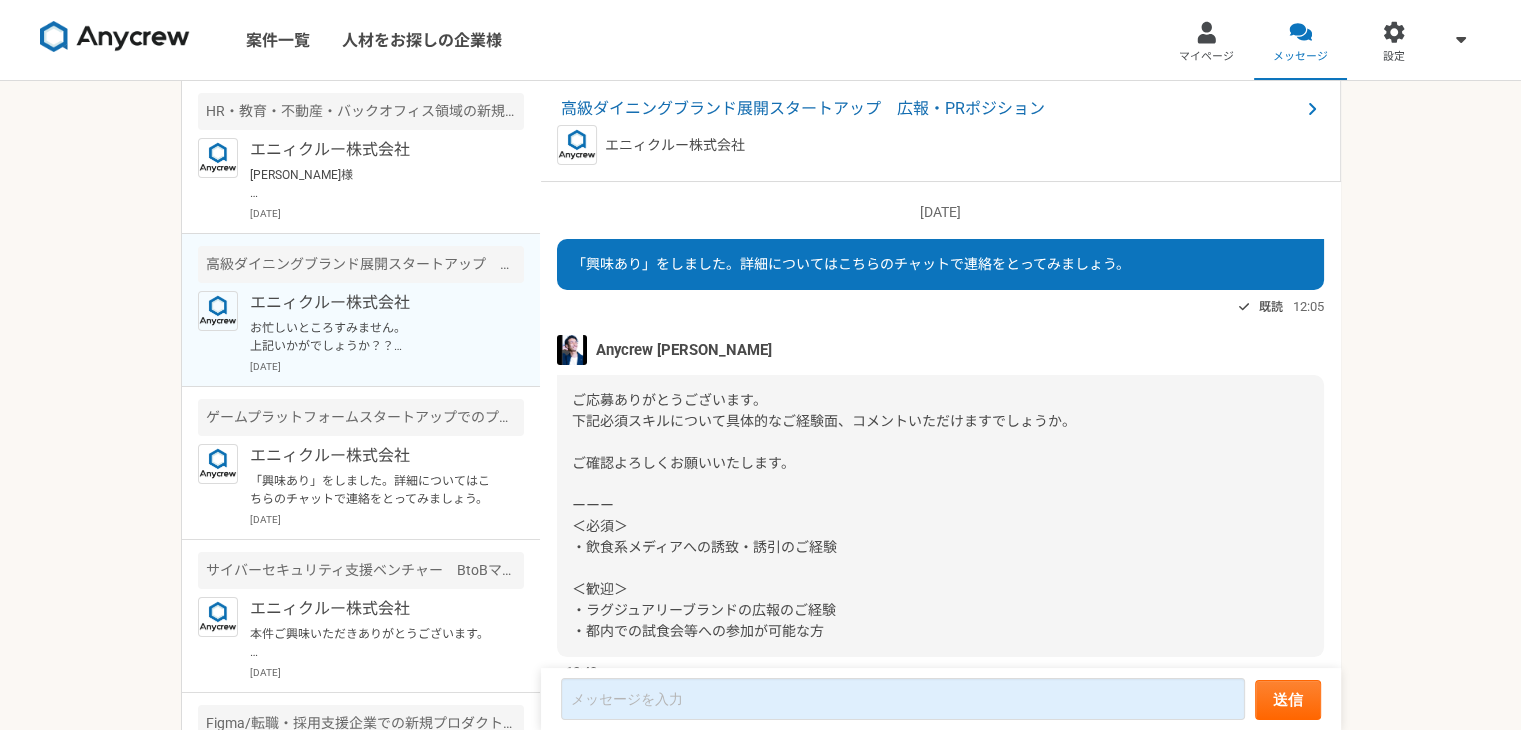 scroll, scrollTop: 67, scrollLeft: 0, axis: vertical 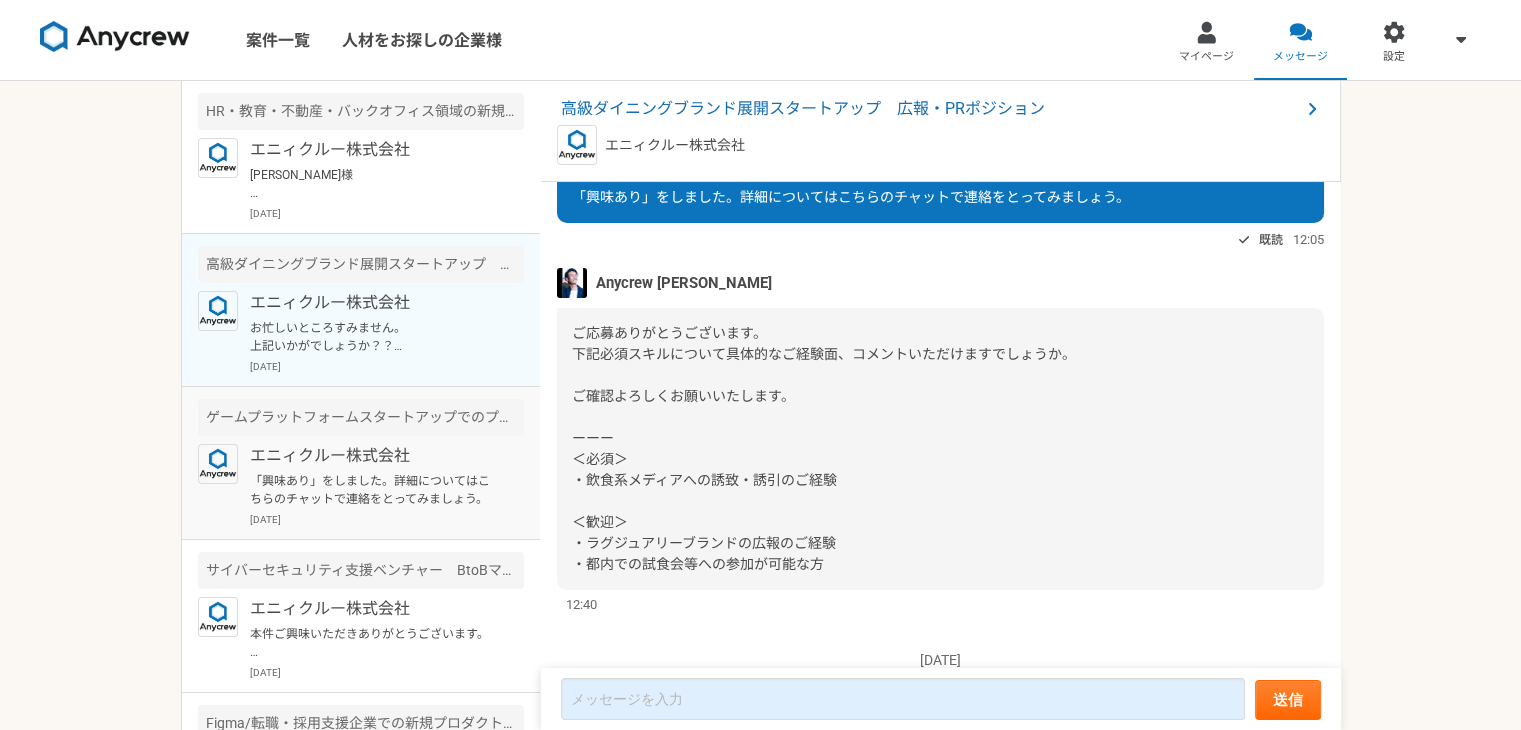 click on "ゲームプラットフォームスタートアップでのプロジェクト推進（PM）業務を募集" at bounding box center (361, 417) 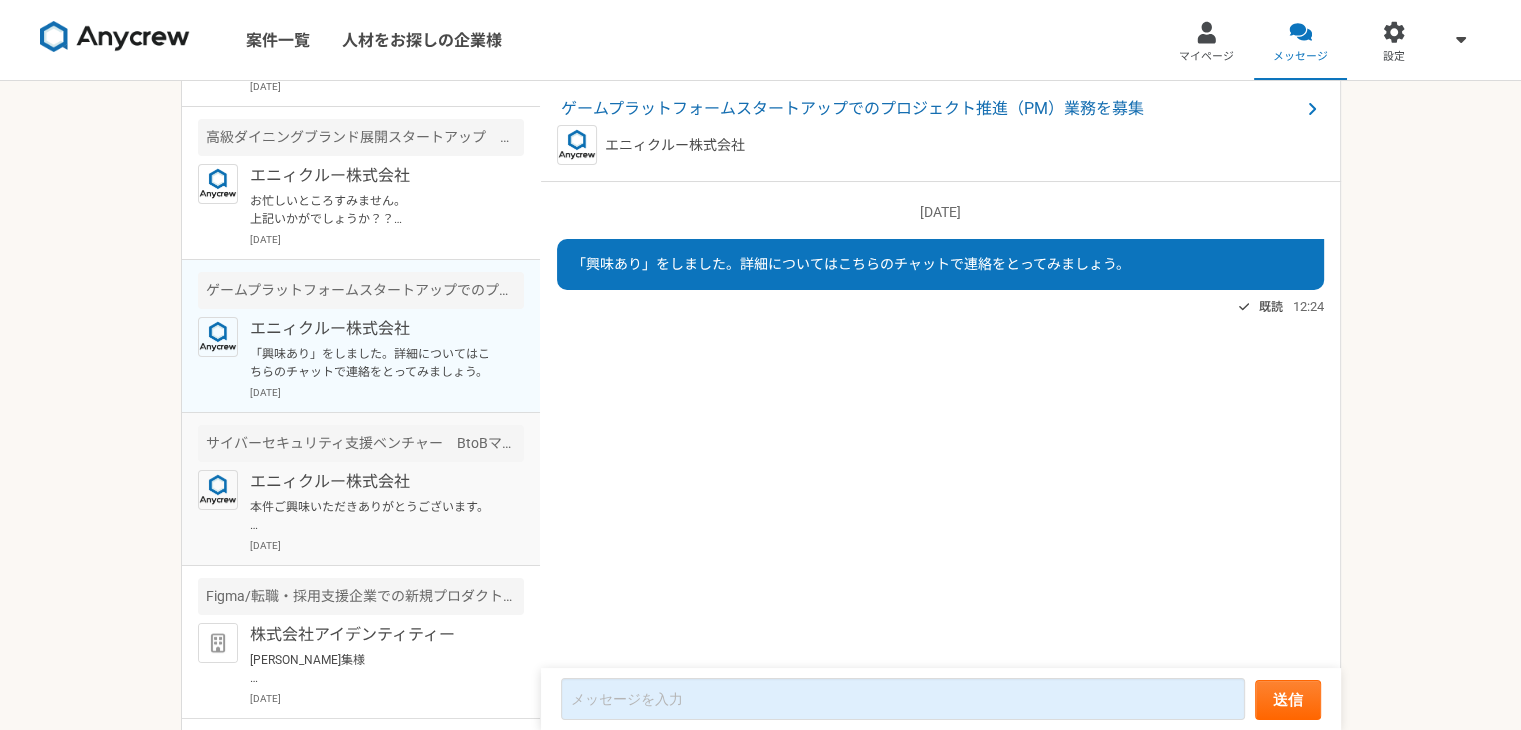 scroll, scrollTop: 130, scrollLeft: 0, axis: vertical 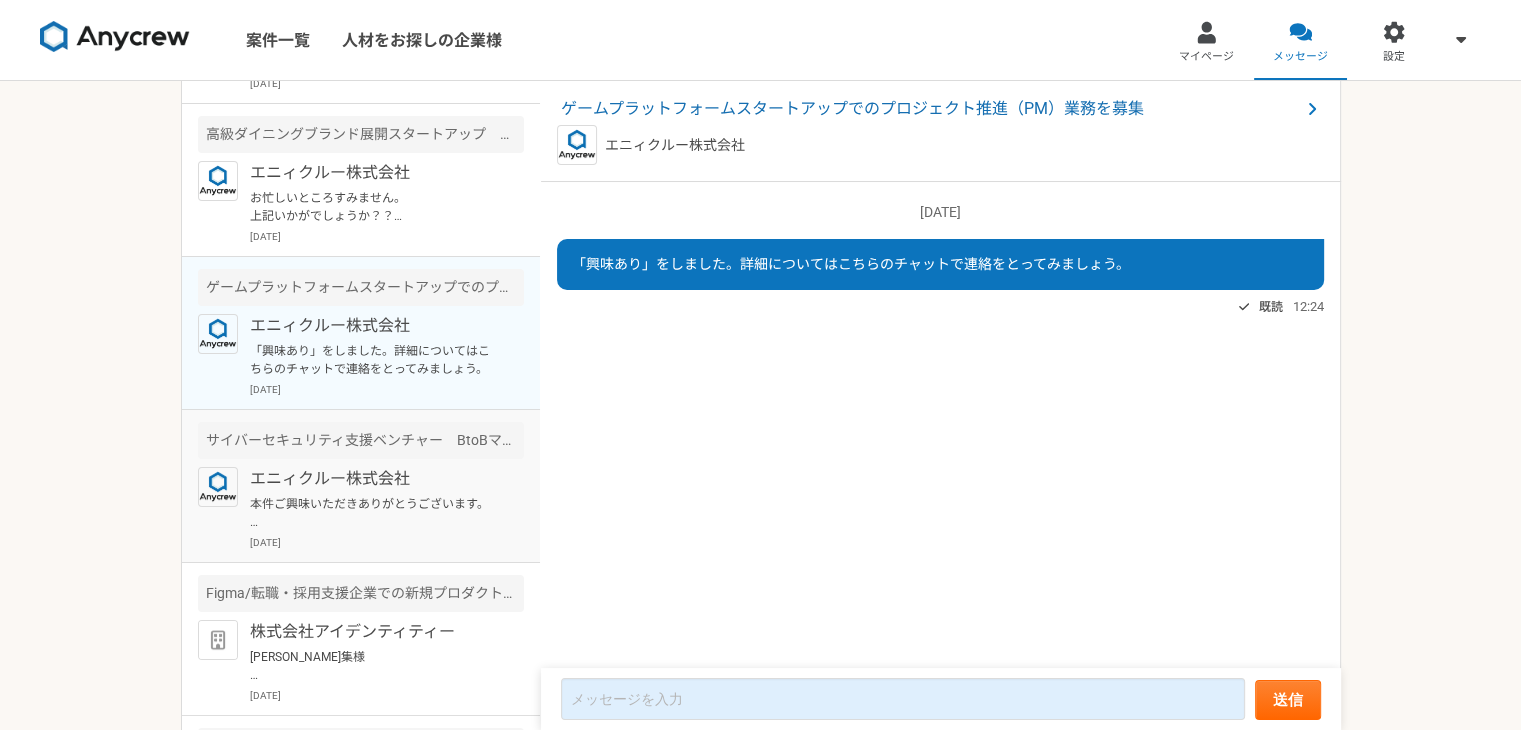 click on "エニィクルー株式会社 本件ご興味いただきありがとうございます。
こちら現在、別の方で進んでいる案件となり、ご紹介がその方いかんでのご紹介となりそうです。
ご応募いただいた中ですみません。
別件などありましたらご紹介させていただければと思いますのよろしくお願いいたします。 [DATE]" at bounding box center [387, 508] 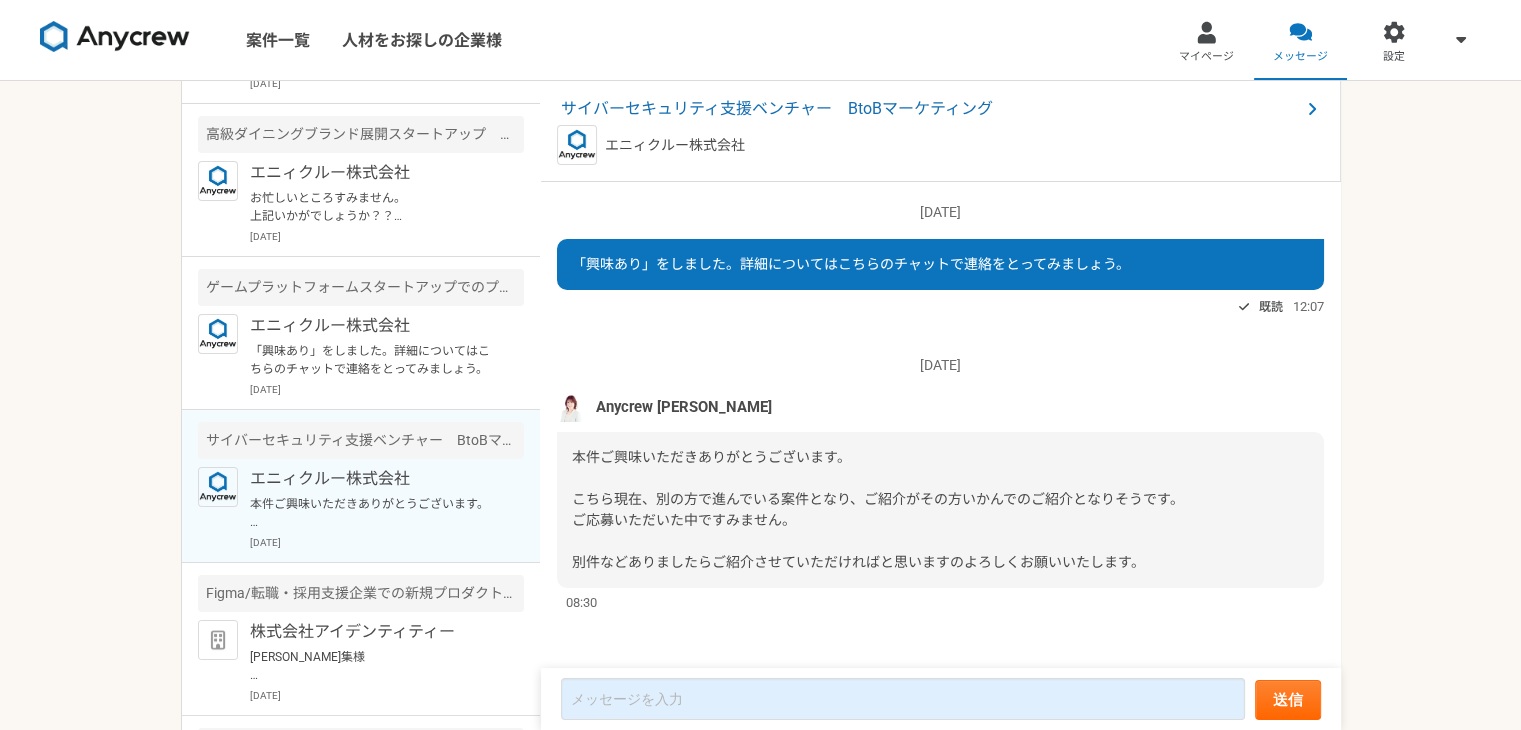 scroll, scrollTop: 1, scrollLeft: 0, axis: vertical 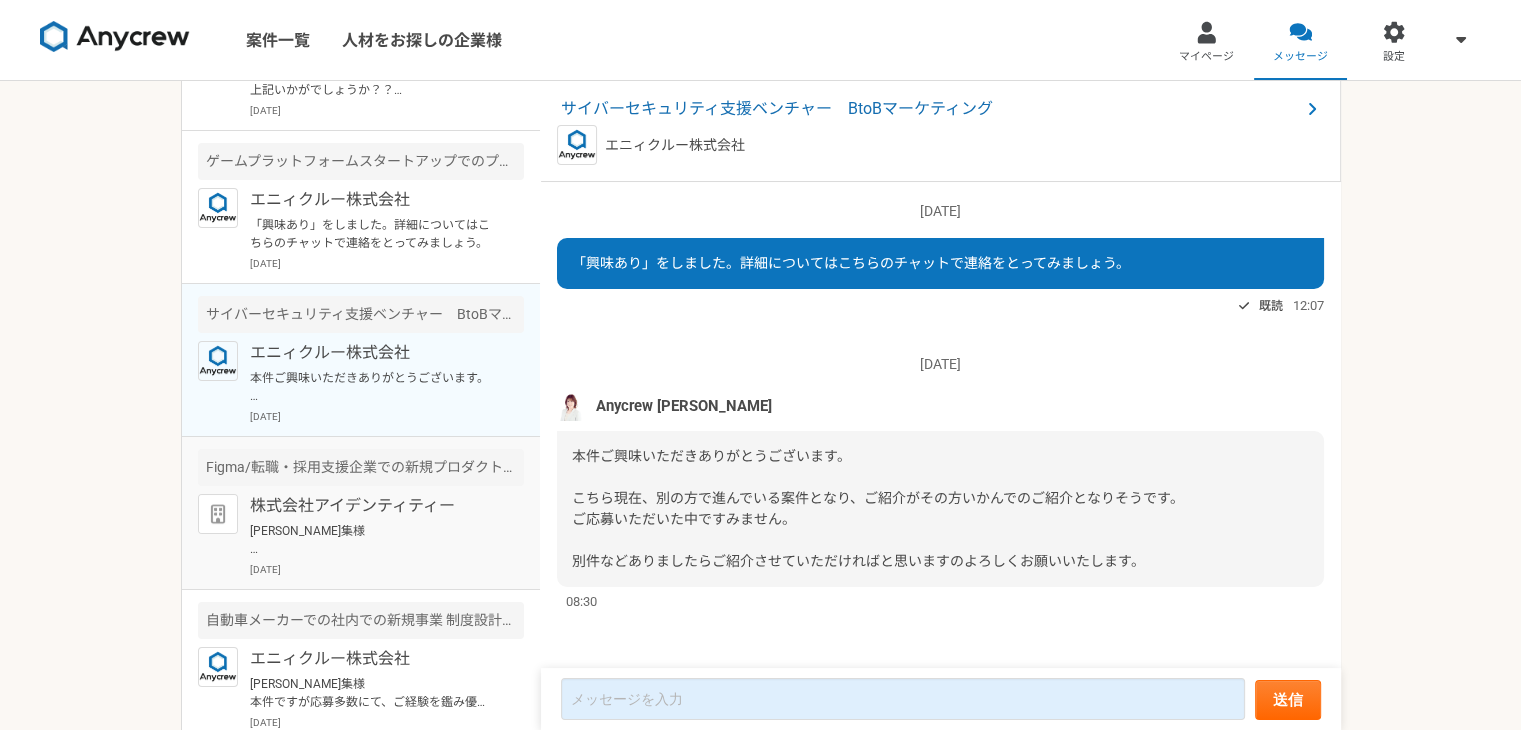 click on "[PERSON_NAME]集様
お世話になります。
株式会社アイデンティティー、テクフリカウンセラーでございます。
この度は弊社案件にご応募いただき、ありがとうございます。
選考を進めるにあたり、ご希望条件を確認させていただきたく
下記アンケートフォームのご回答をお願いいたします。
────────────────────────
【回答はコチラ▼】
フォーム：[URL][DOMAIN_NAME]
────────────────────────
ご回答内容をもとに、担当カウンセラーよりメールにてご連絡差し上げます。
また、ご紹介可能な他案件も並行してお探しさせていただきます。
もし何かご不安な点、ご相談などございましたらお気軽にご連絡くださいませ。
引き続き、よろしくお願いいたします。" at bounding box center [373, 540] 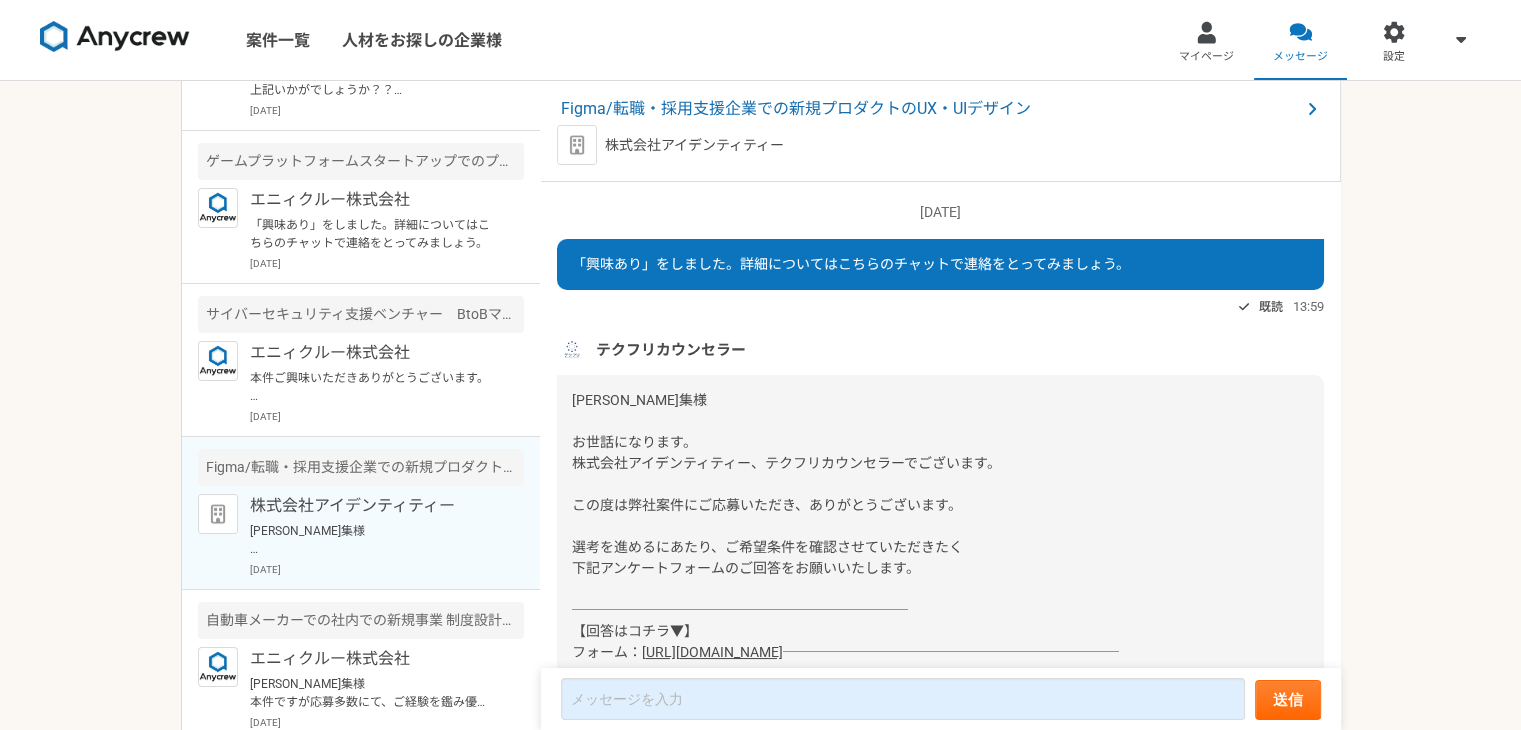 scroll, scrollTop: 239, scrollLeft: 0, axis: vertical 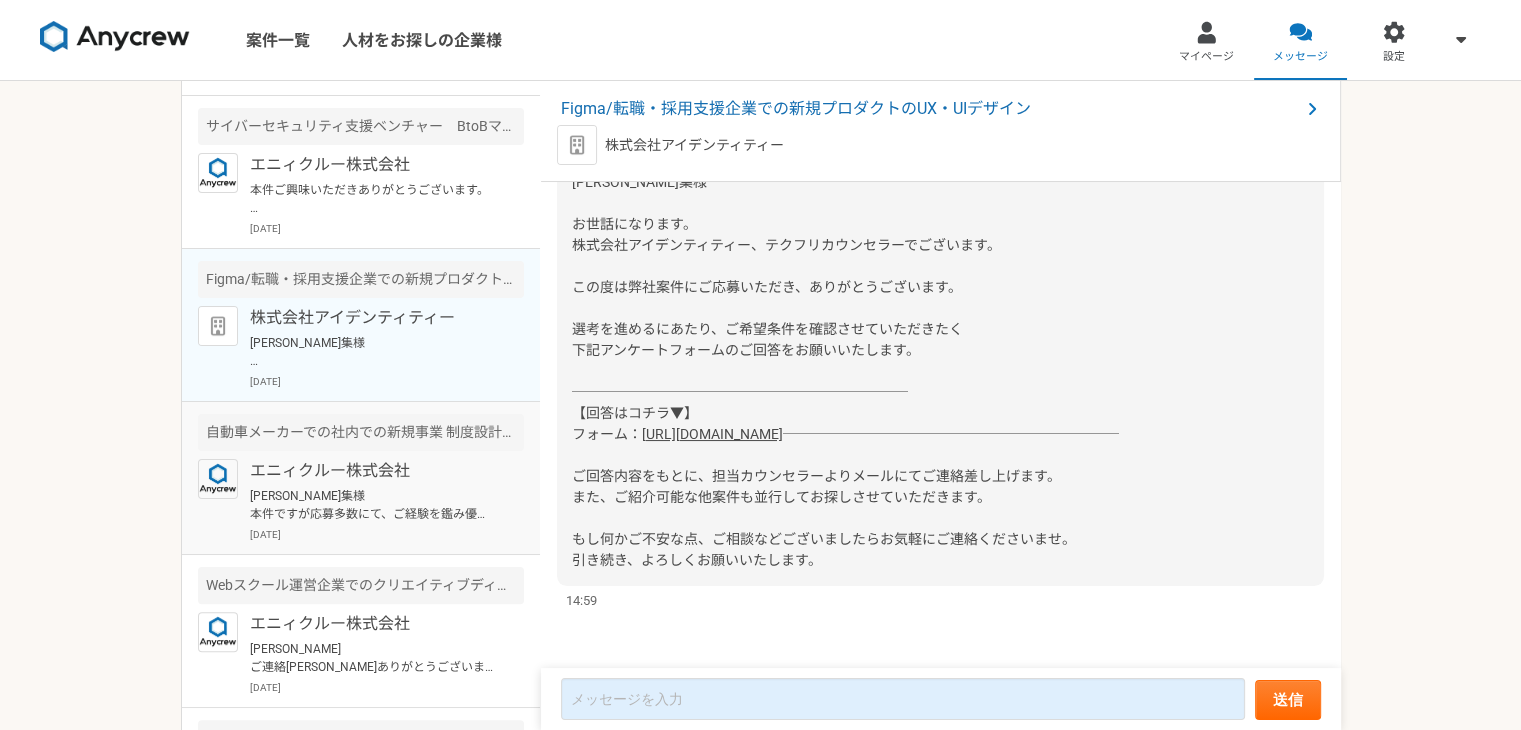 click on "[PERSON_NAME]集様
本件ですが応募多数にて、ご経験を鑑み優先的な方からお話進めさせていただいております。ご了承いただければ幸いです。
ご紹介の可能な際にお声かけさせていただければと思います。よろしくお願い致します。" at bounding box center (373, 505) 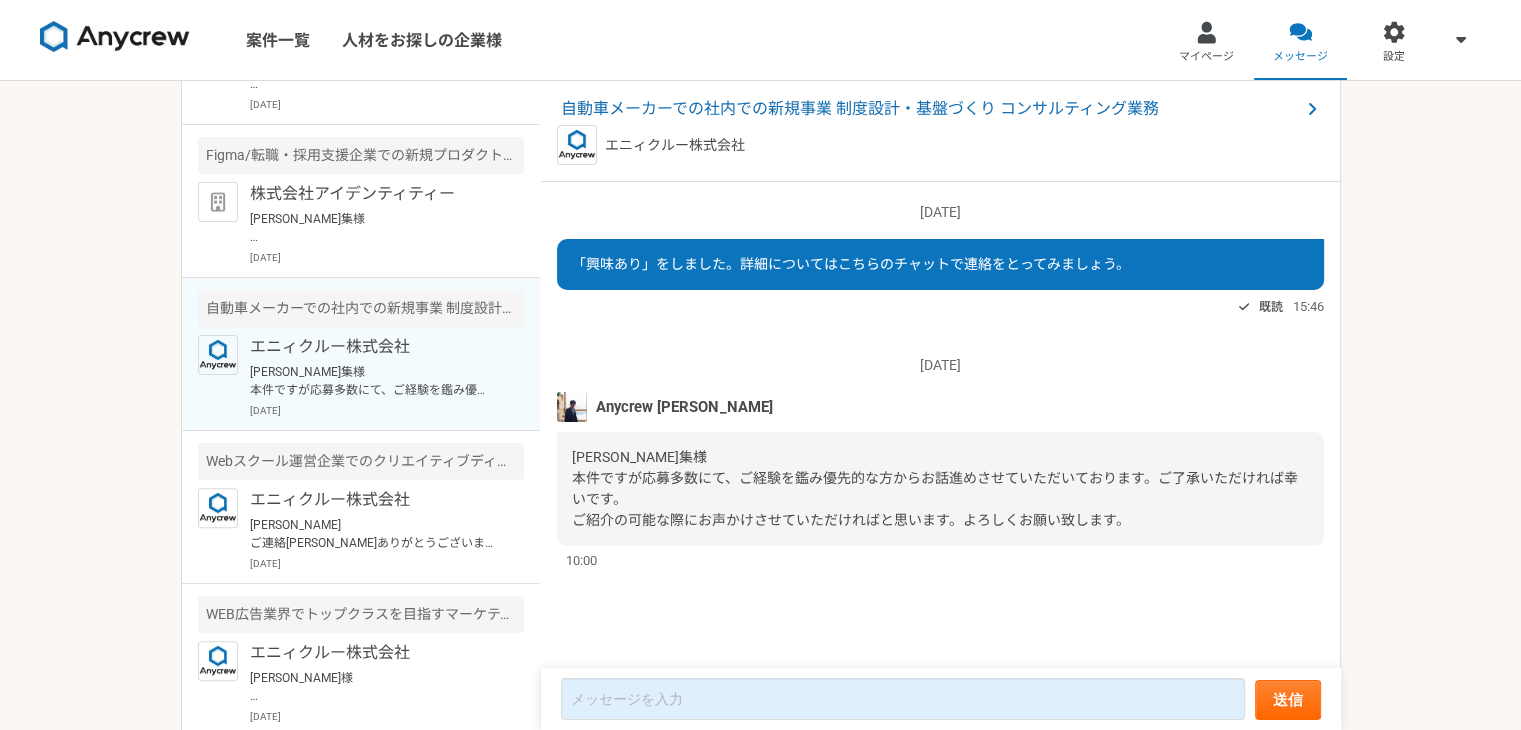 scroll, scrollTop: 570, scrollLeft: 0, axis: vertical 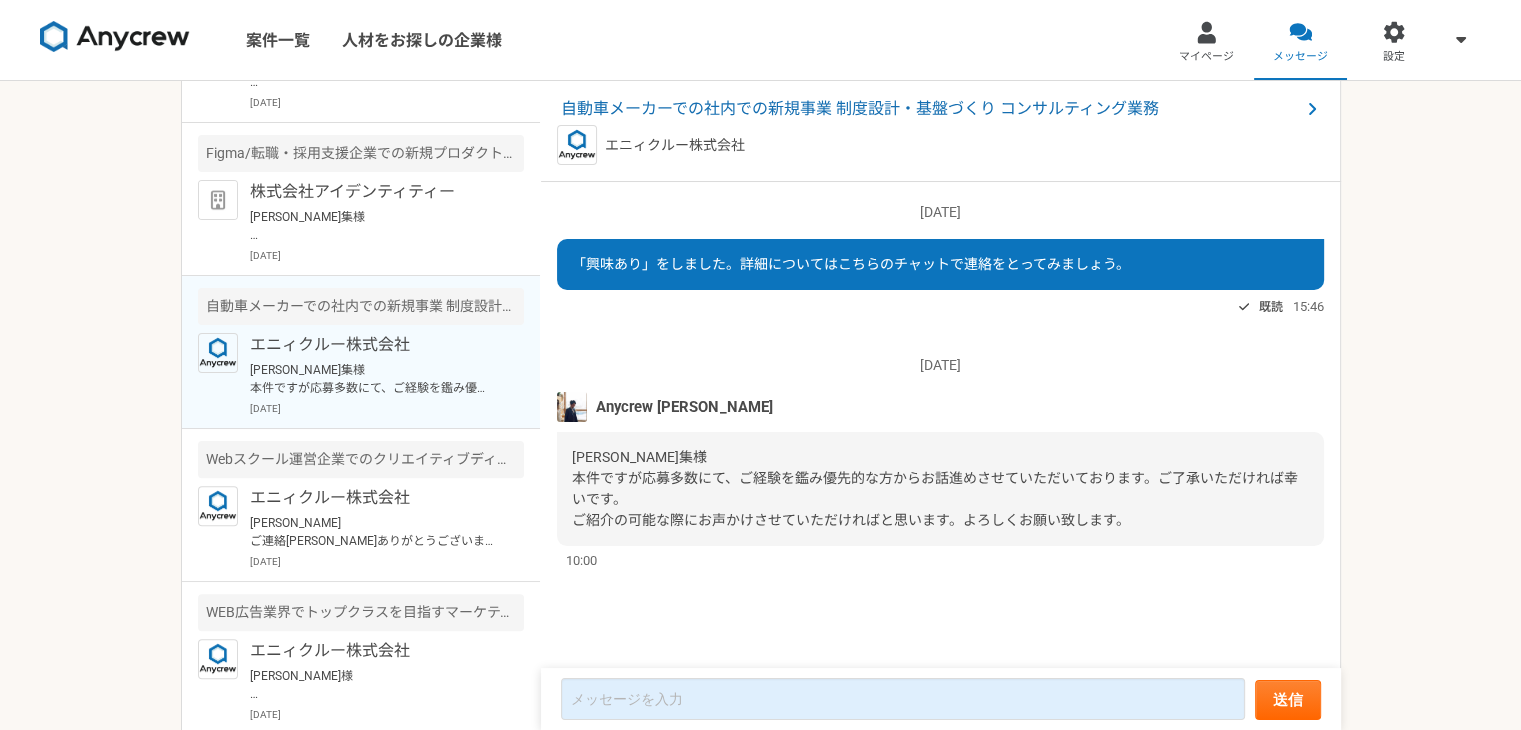 click on "エニィクルー株式会社" at bounding box center [373, 498] 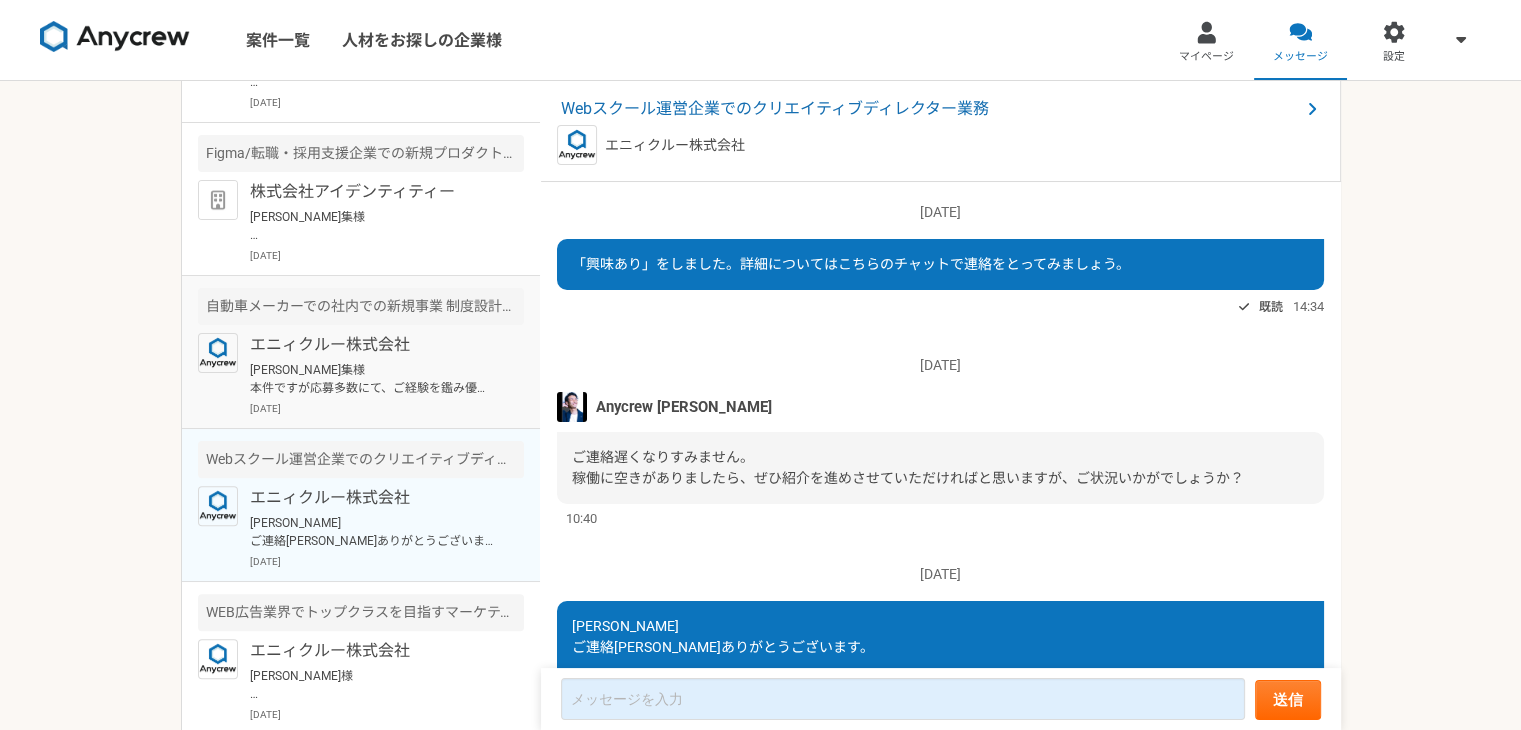 scroll, scrollTop: 150, scrollLeft: 0, axis: vertical 